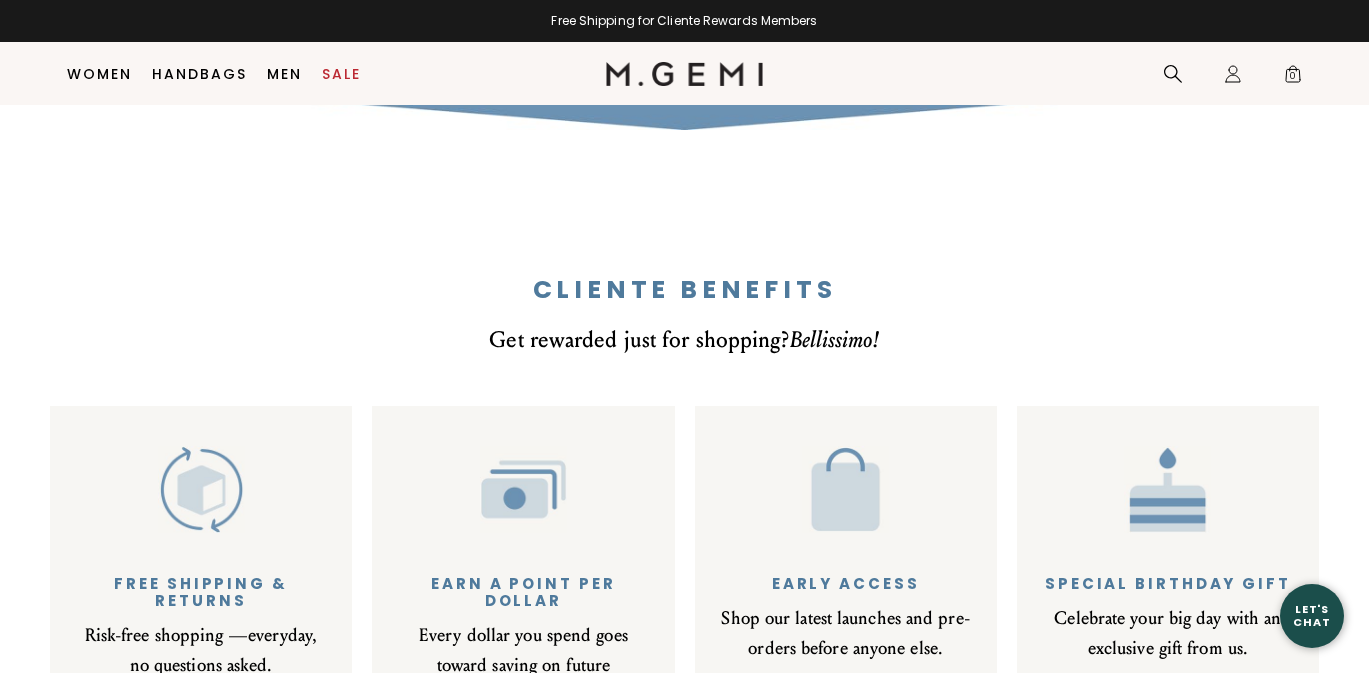 scroll, scrollTop: 474, scrollLeft: 0, axis: vertical 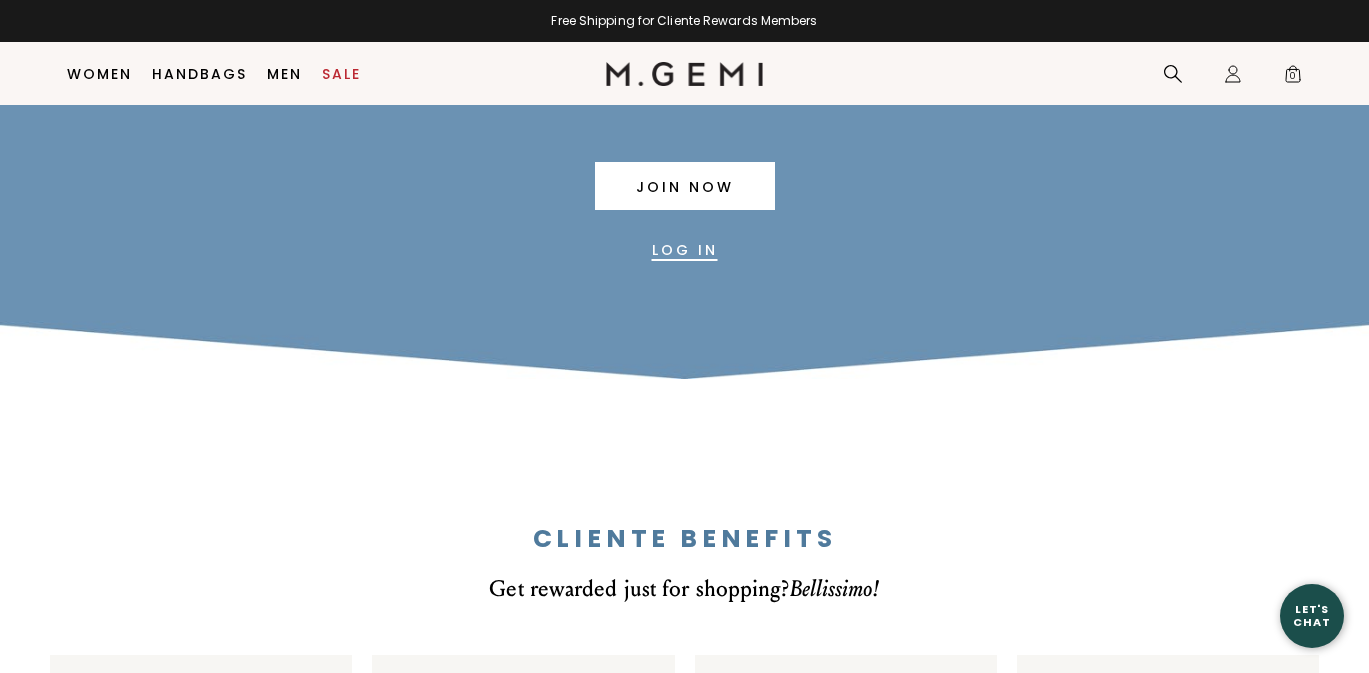 click on "Log In" at bounding box center [685, 250] 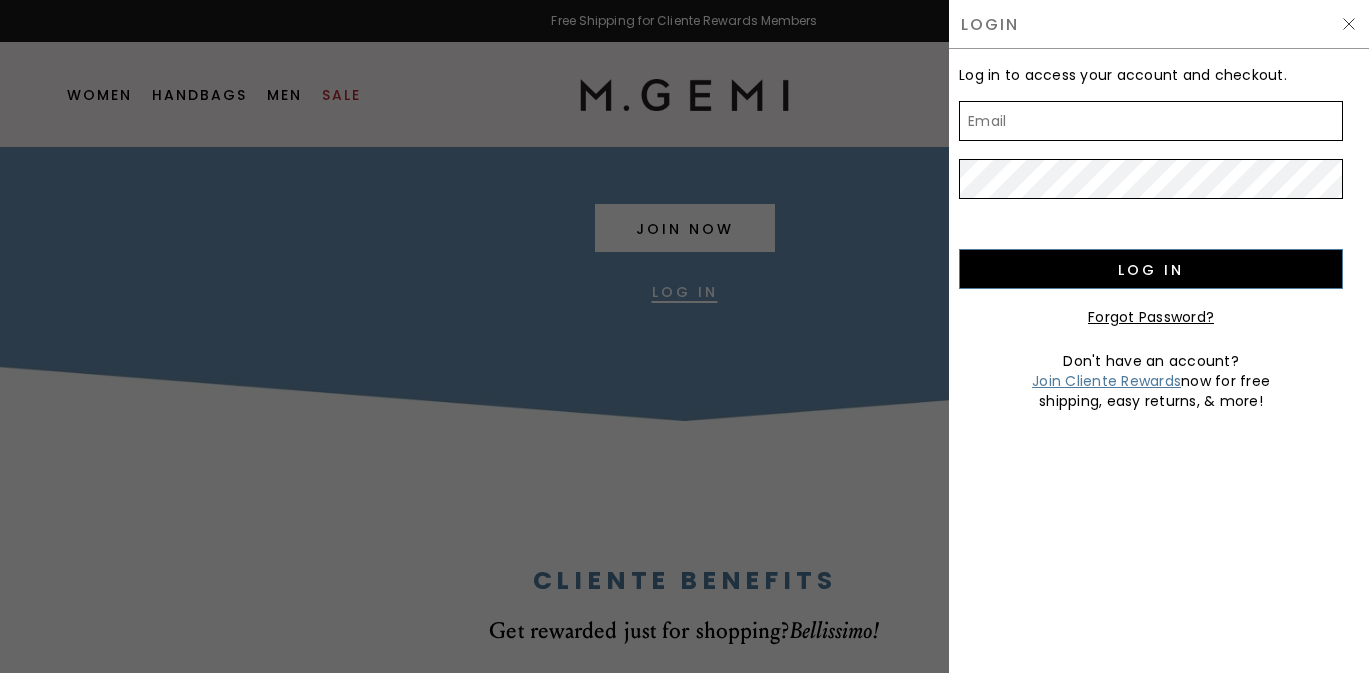 click on "Email" at bounding box center [1151, 121] 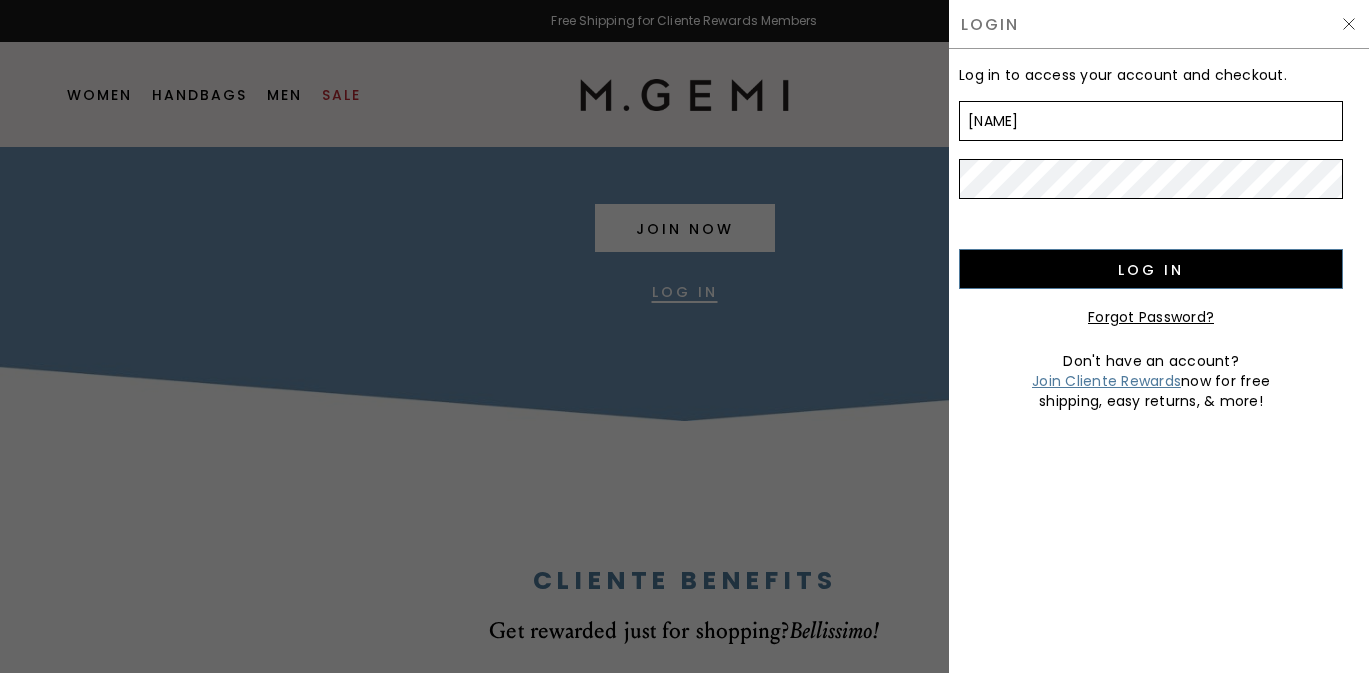 type on "[USERNAME]@example.com" 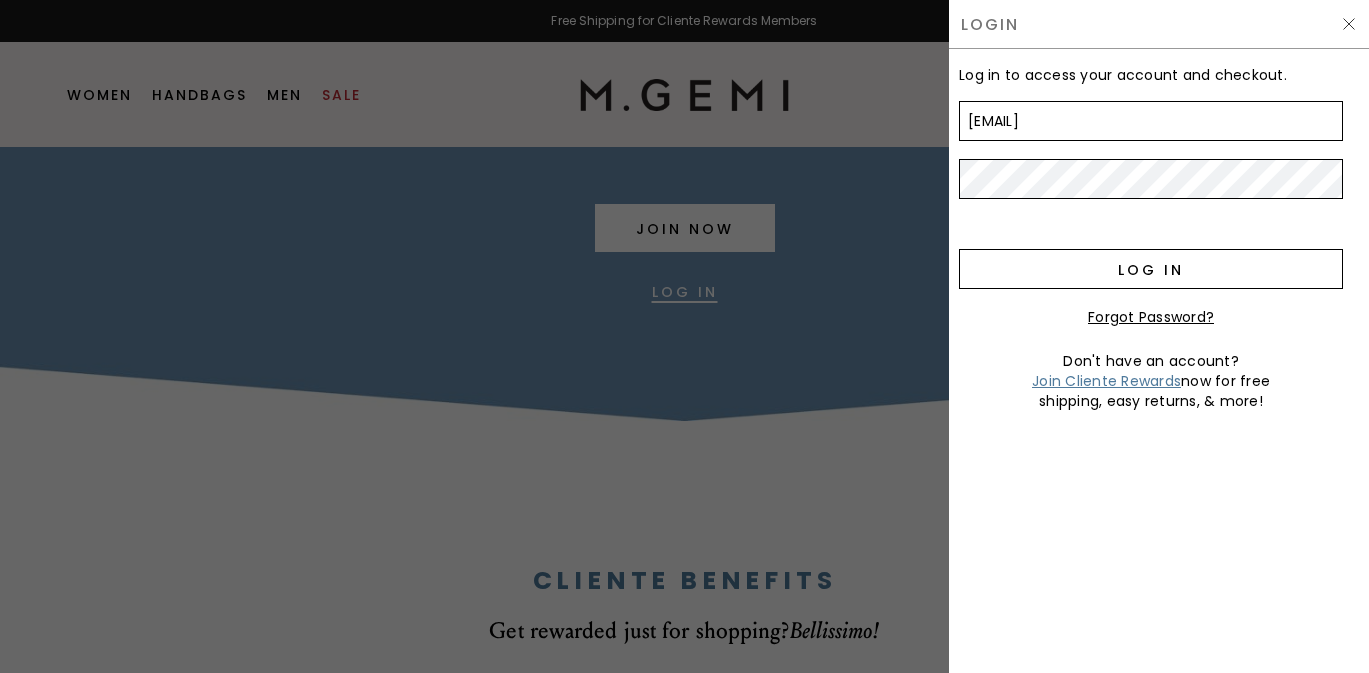 click on "Log in" at bounding box center (1151, 269) 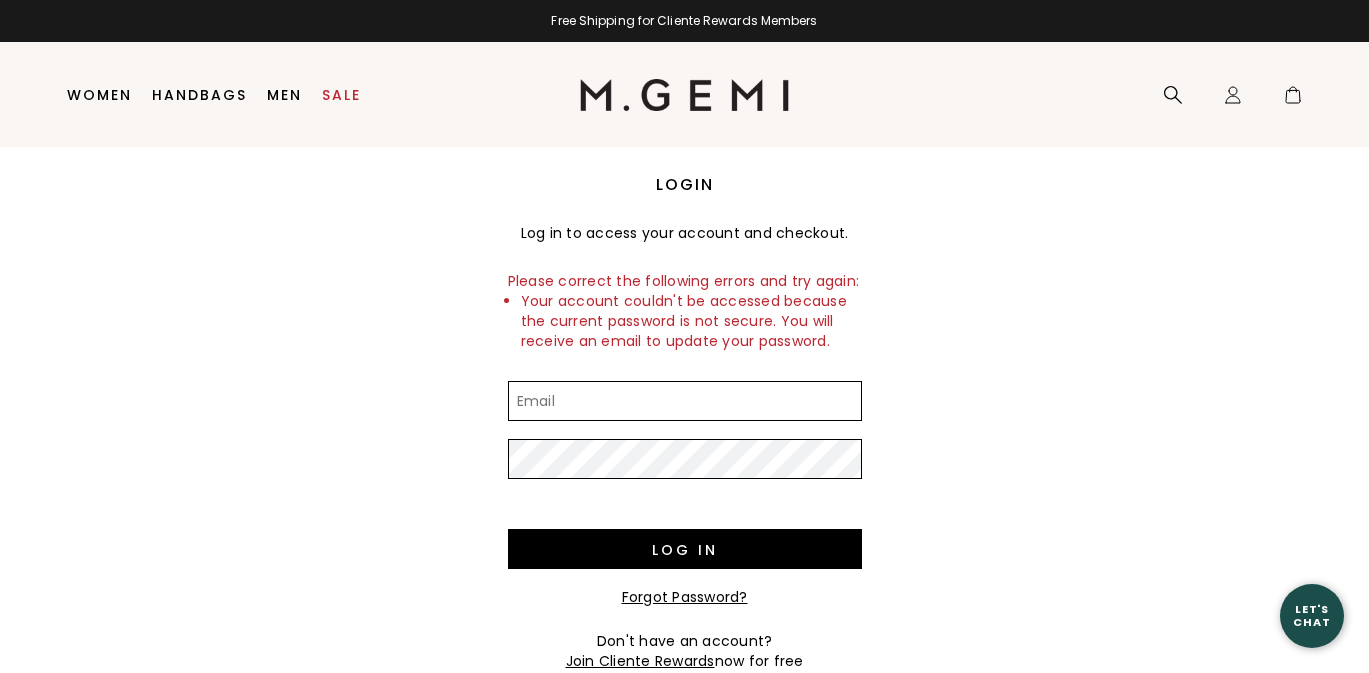 scroll, scrollTop: 0, scrollLeft: 0, axis: both 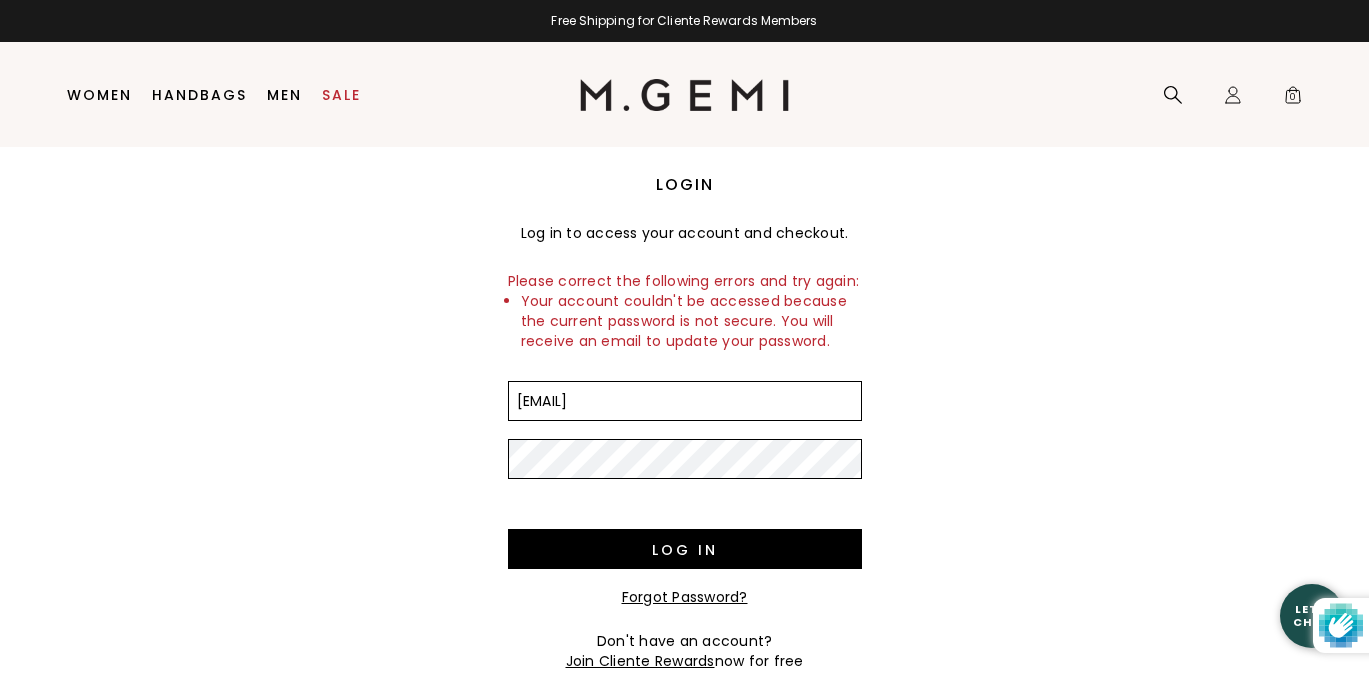 type on "[EMAIL]" 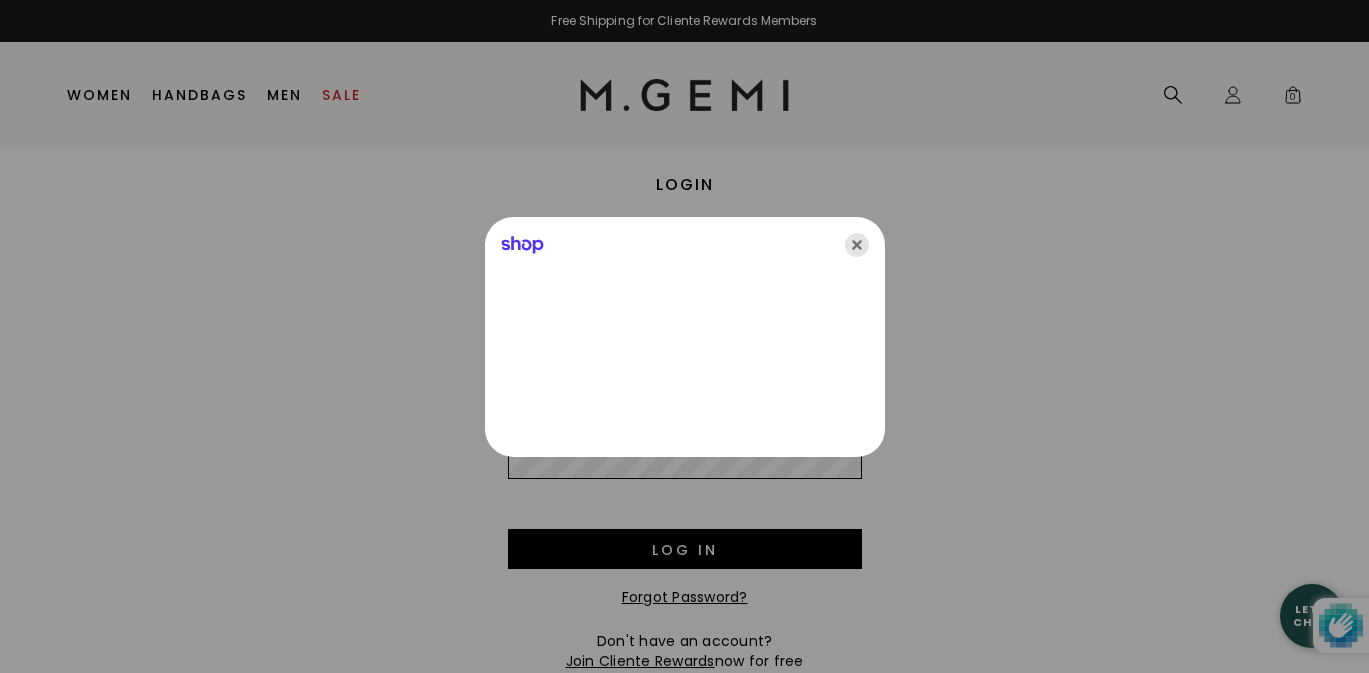 click 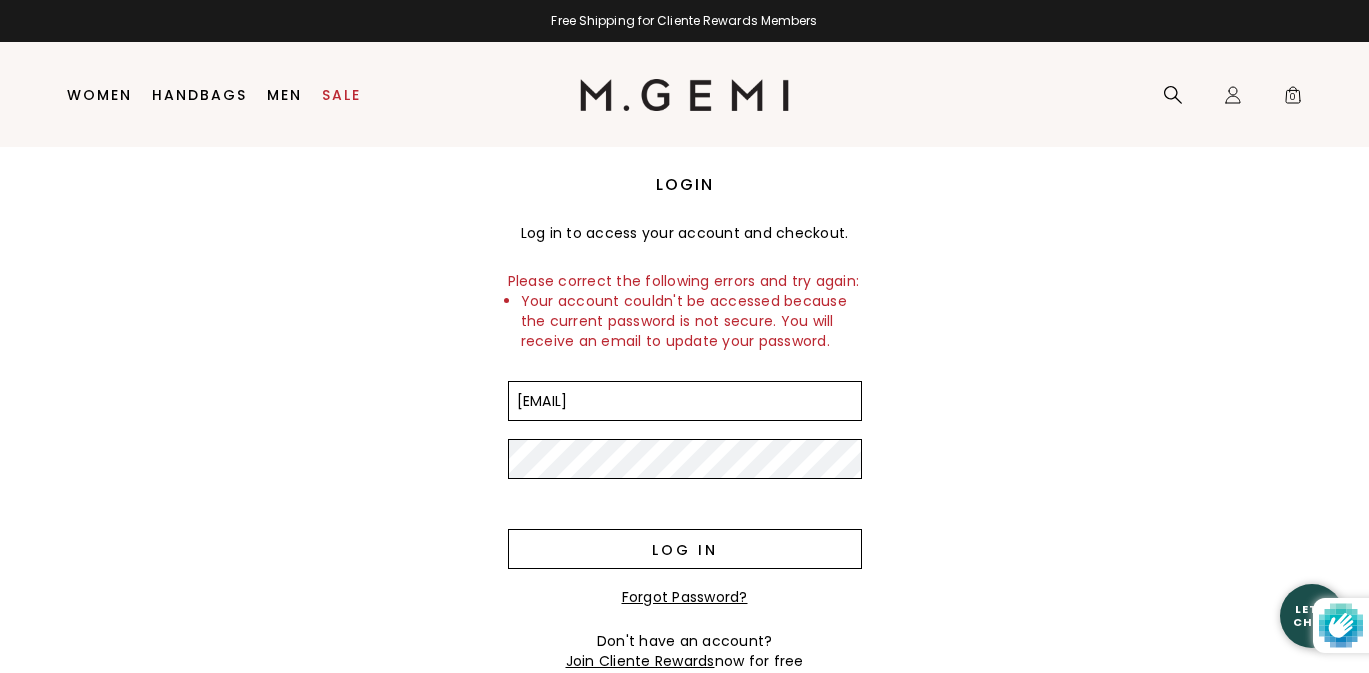 click on "Log in" at bounding box center (685, 549) 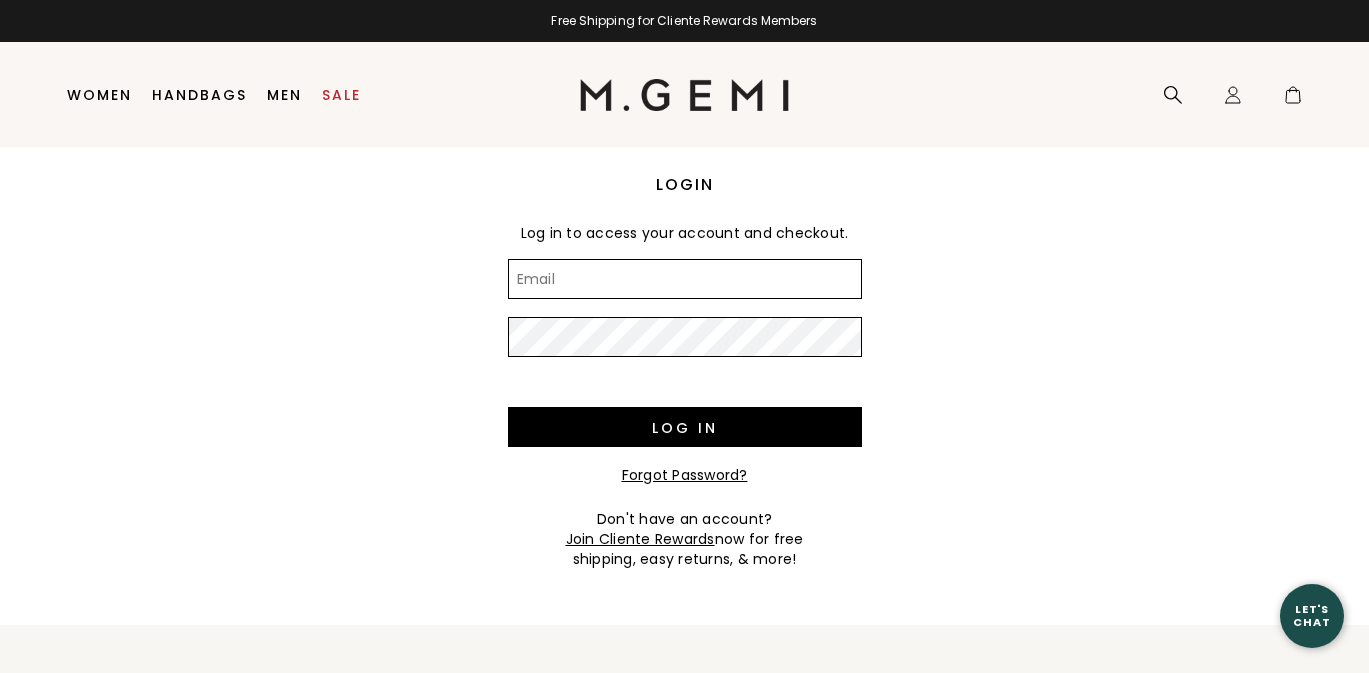 scroll, scrollTop: 0, scrollLeft: 0, axis: both 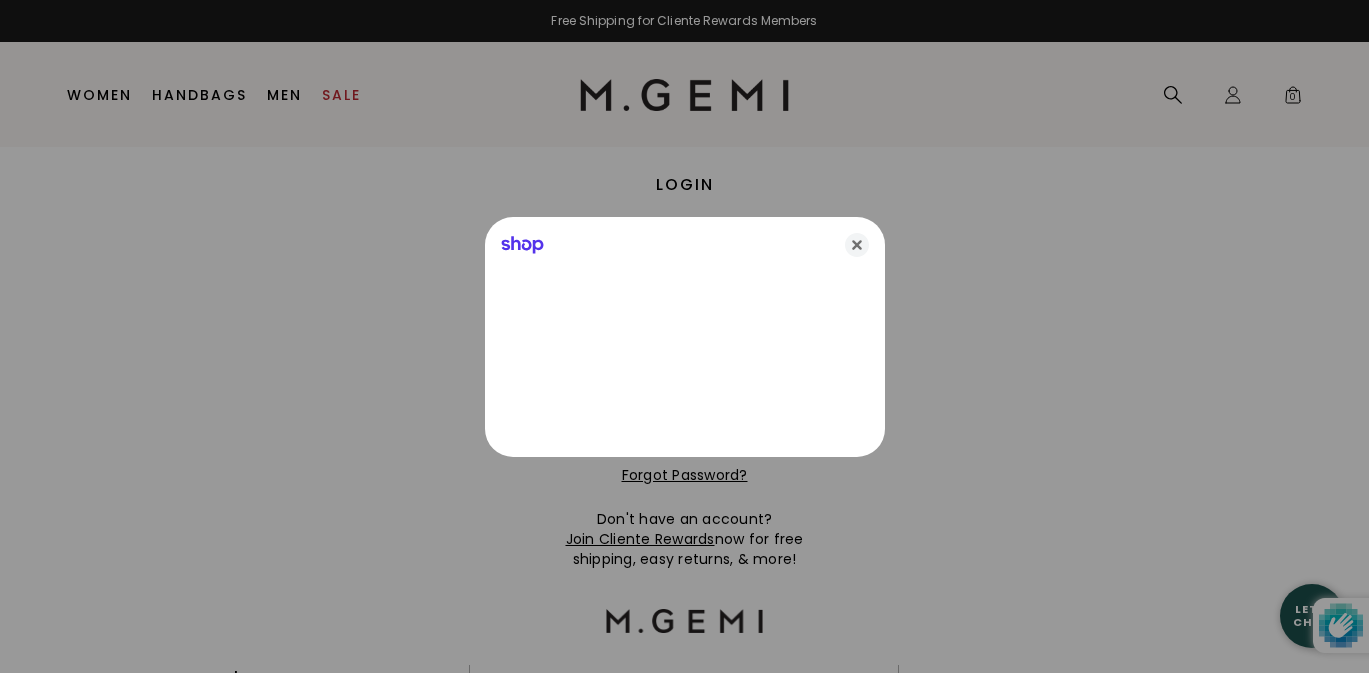 type on "[EMAIL]" 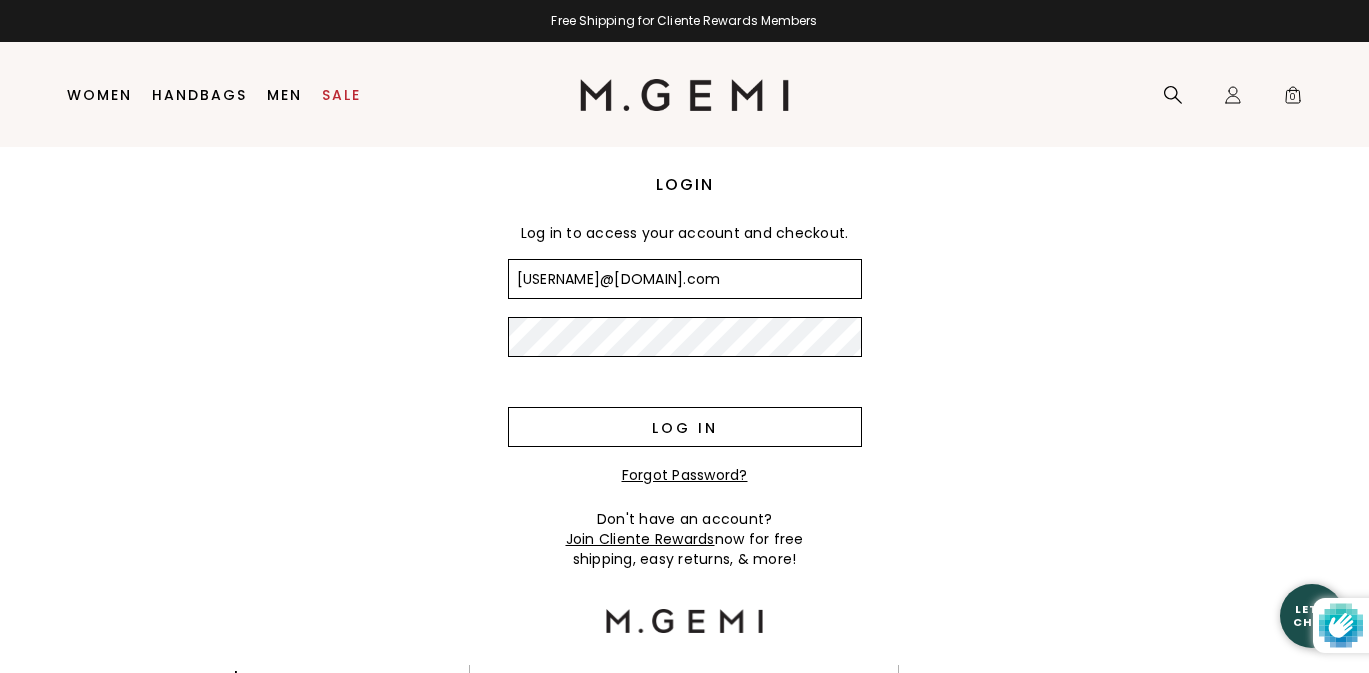 click on "Log in" at bounding box center [685, 427] 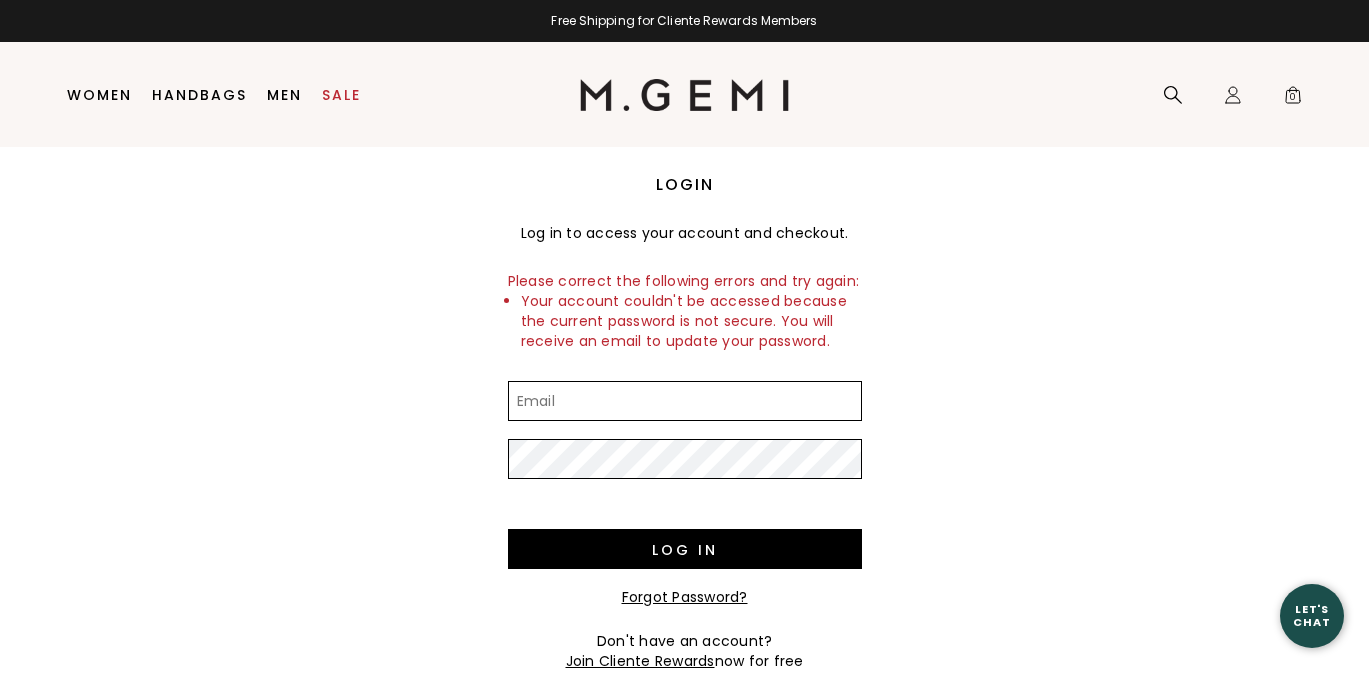 click on "Forgot Password?" at bounding box center [685, 597] 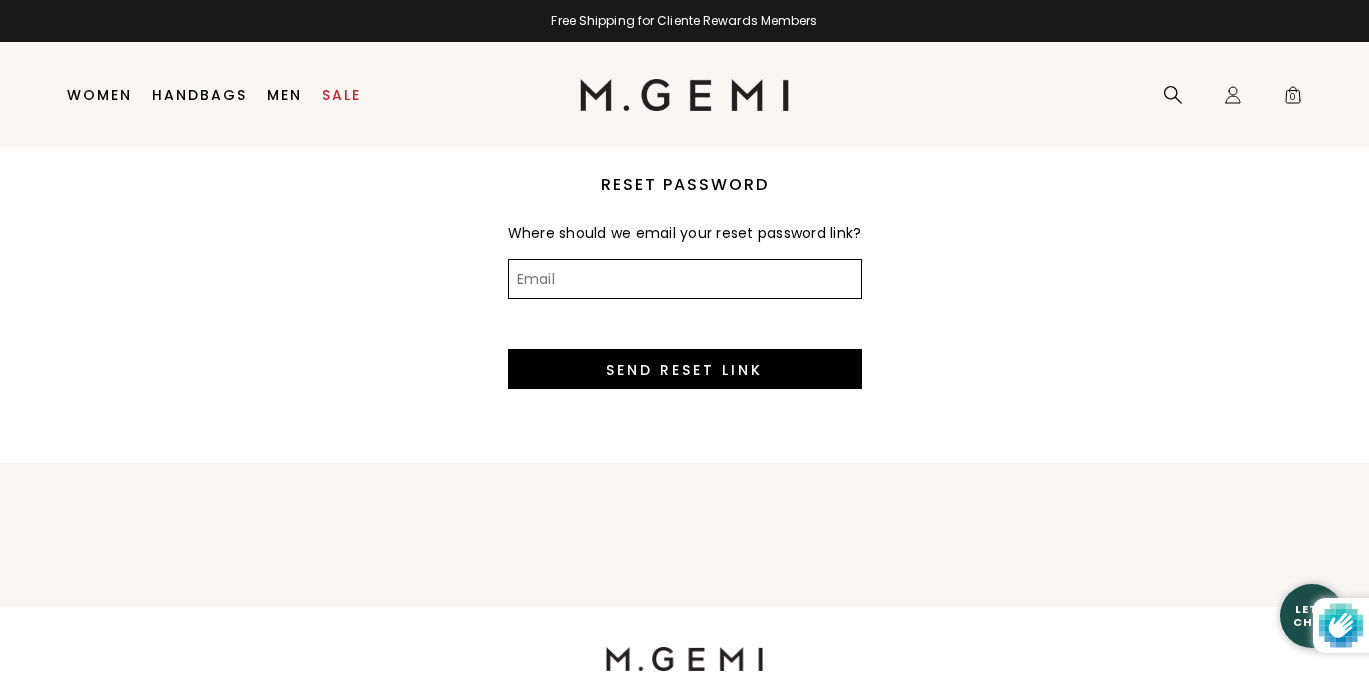 click on "Email" at bounding box center (685, 279) 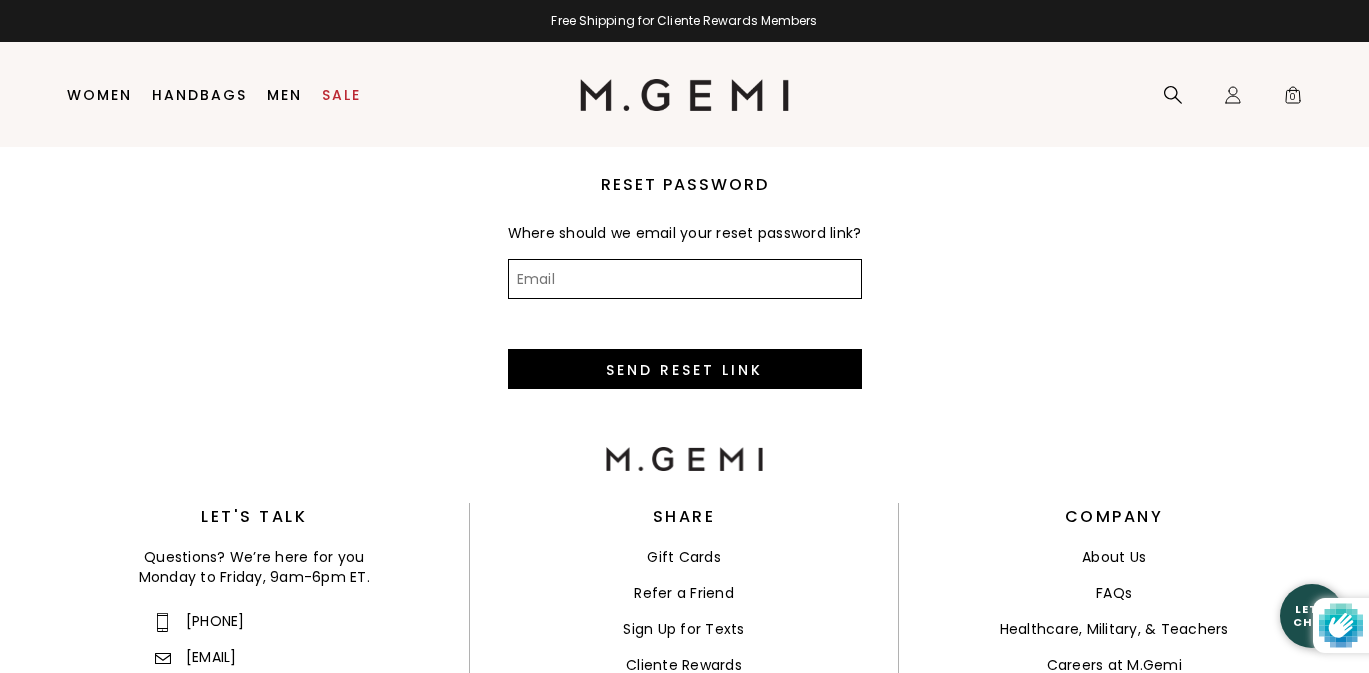 scroll, scrollTop: 0, scrollLeft: 0, axis: both 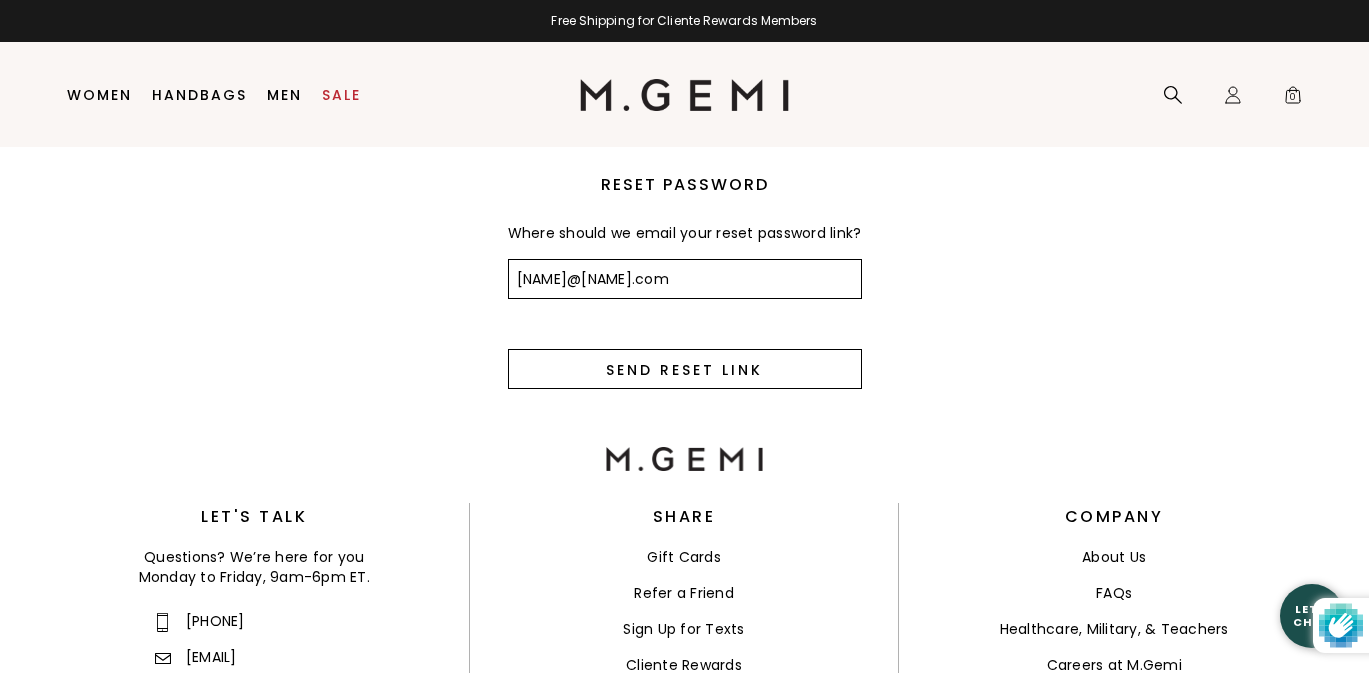 click on "Send Reset Link" at bounding box center [685, 369] 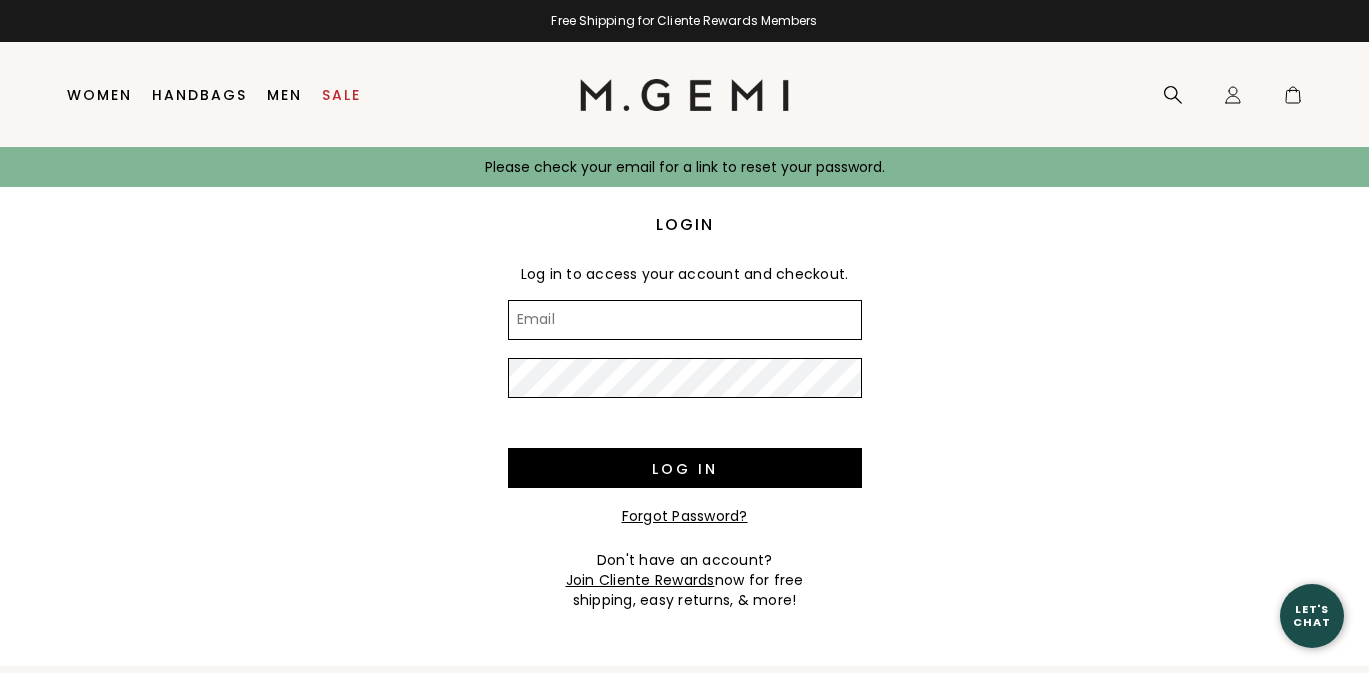 scroll, scrollTop: 0, scrollLeft: 0, axis: both 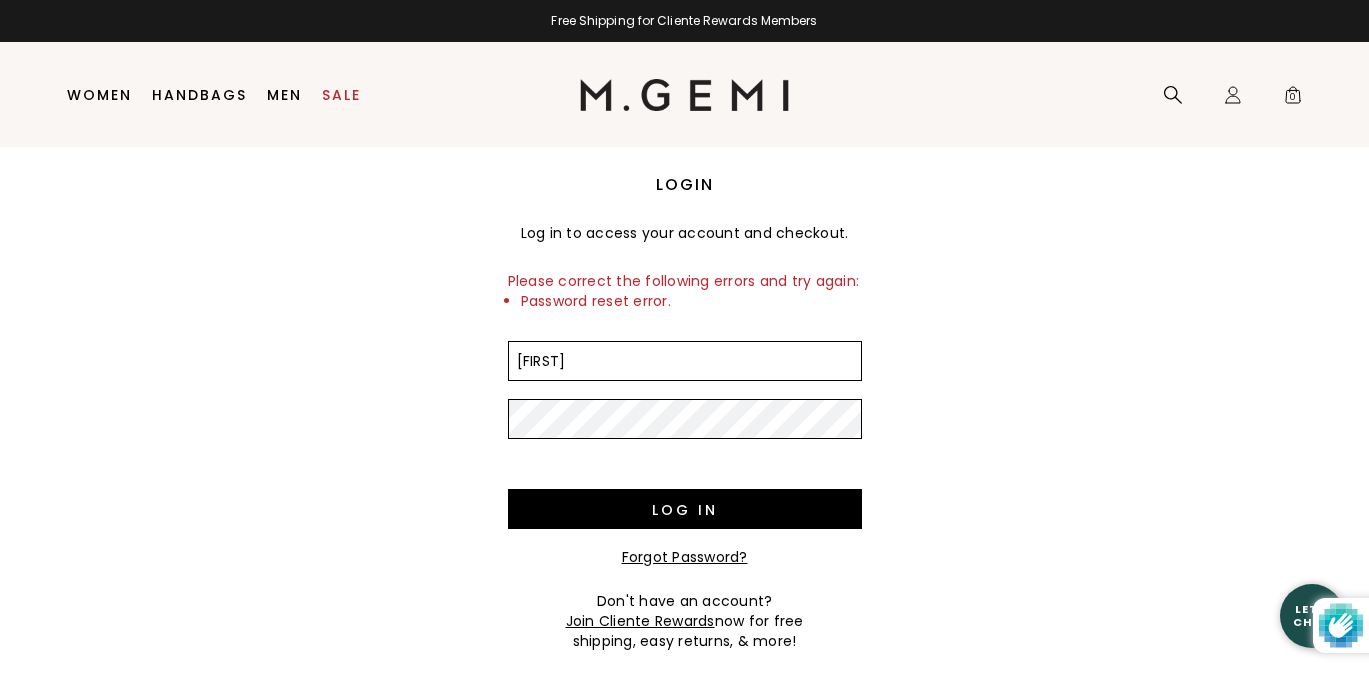 type on "susanroot89@gmail.com" 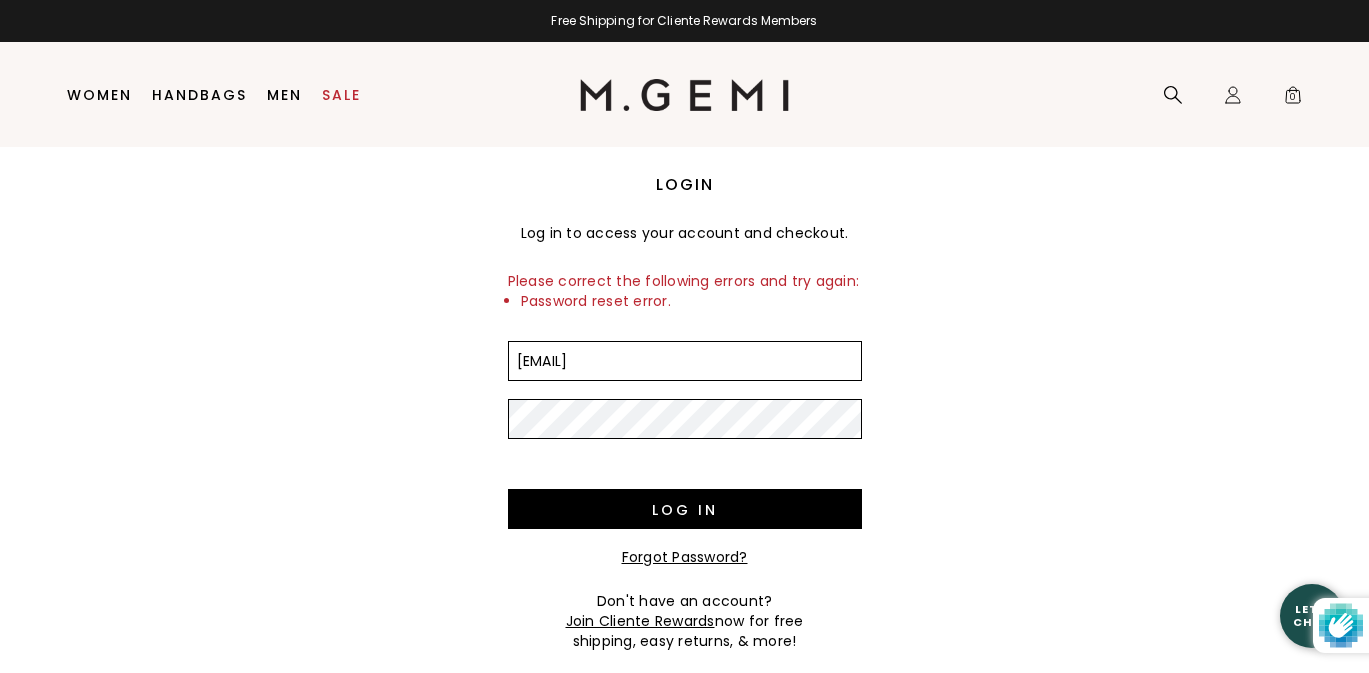 scroll, scrollTop: 0, scrollLeft: 0, axis: both 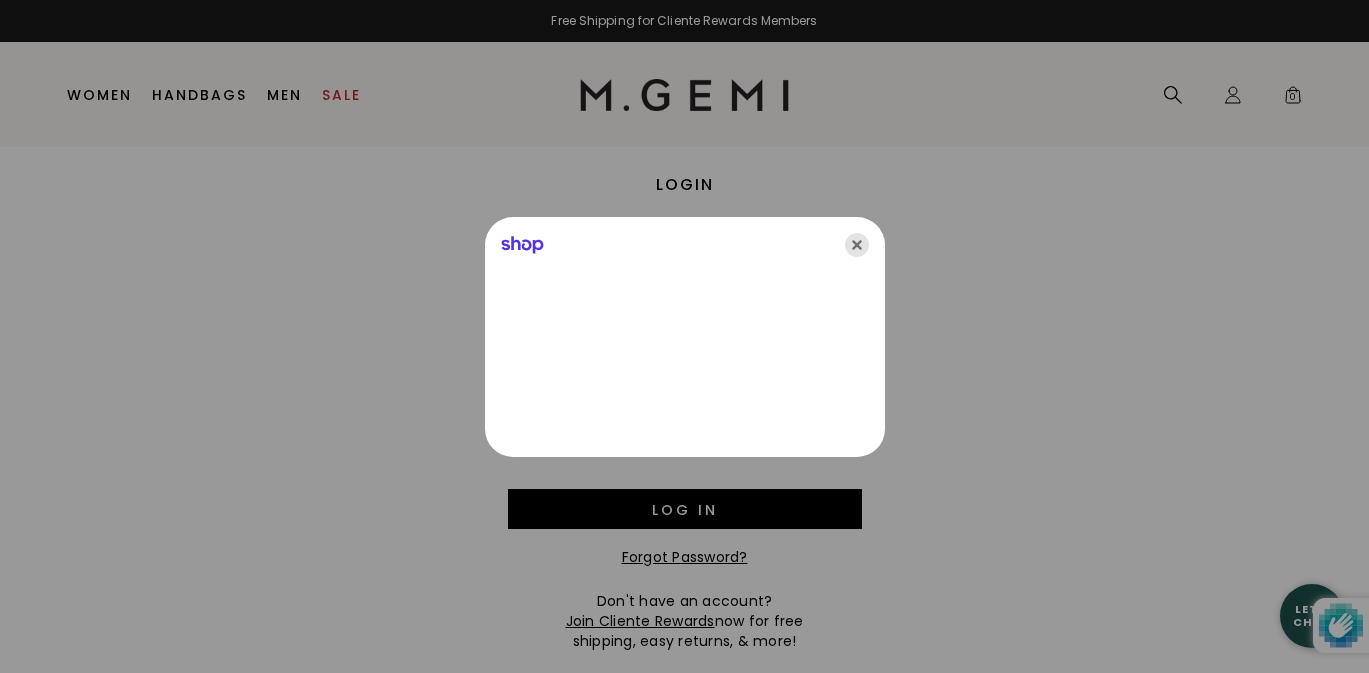 click 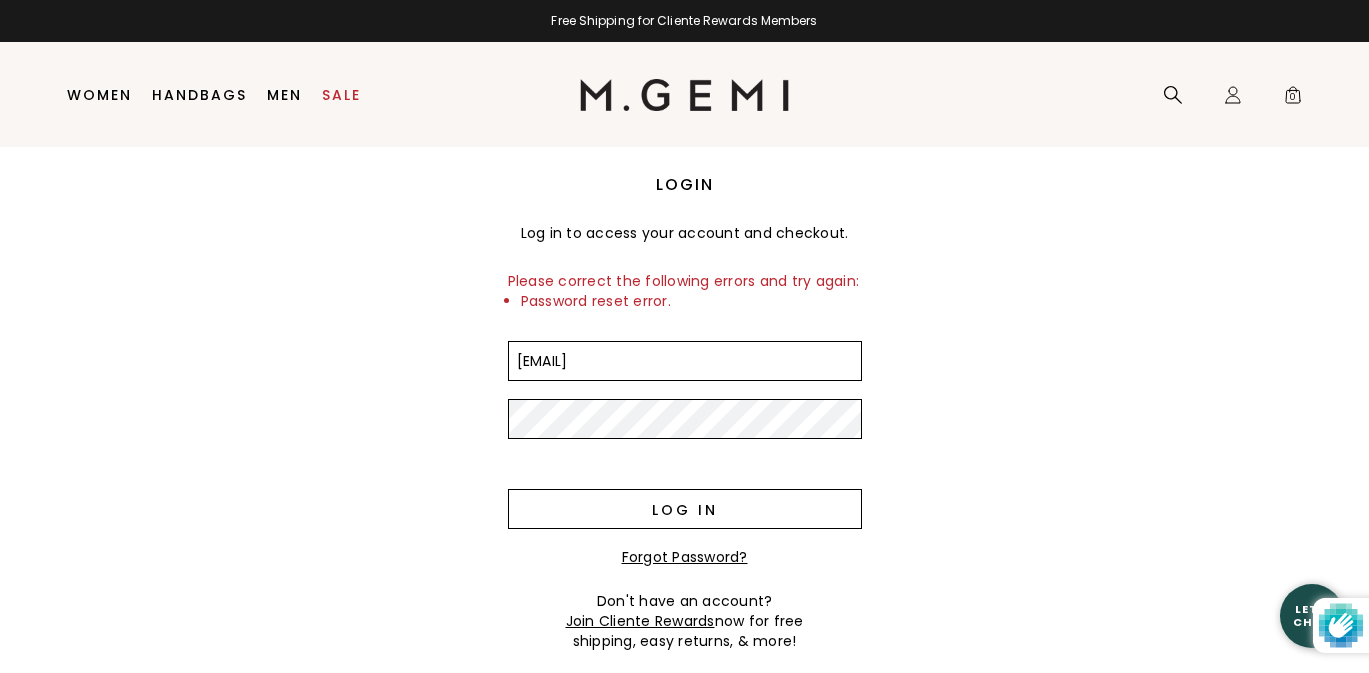 click on "Log in" at bounding box center [685, 509] 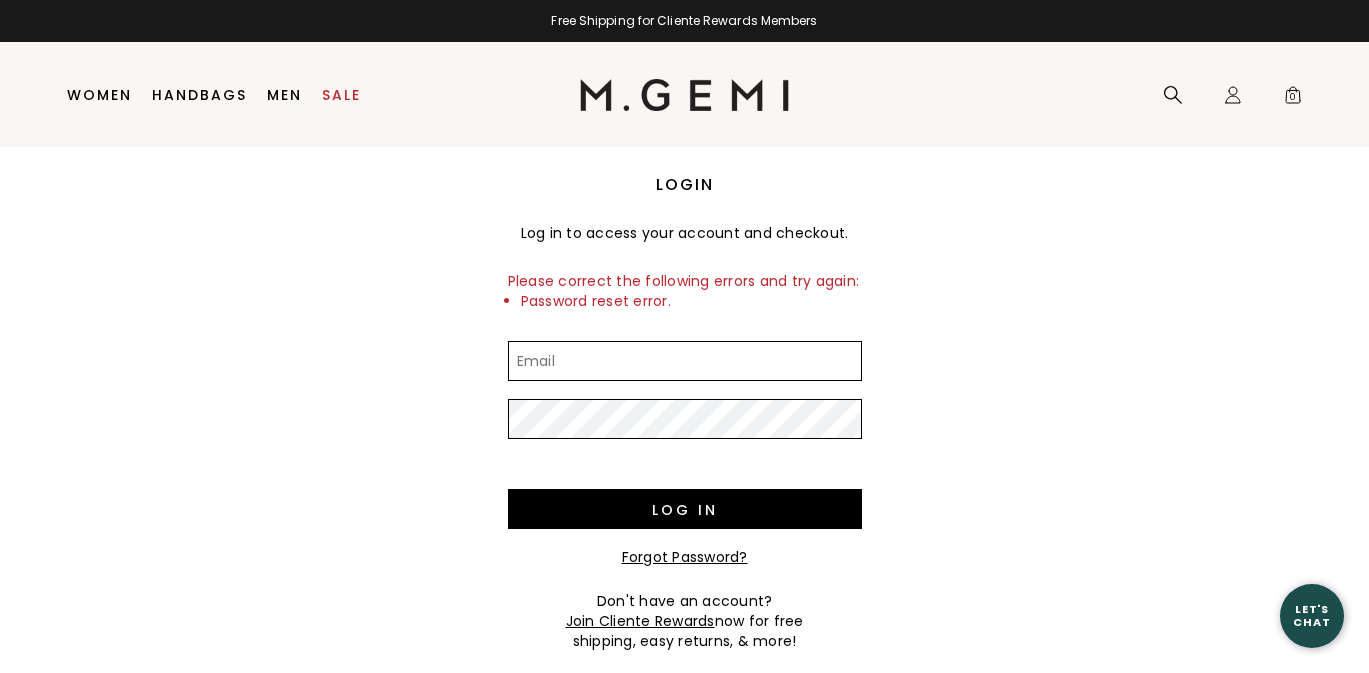 scroll, scrollTop: 0, scrollLeft: 0, axis: both 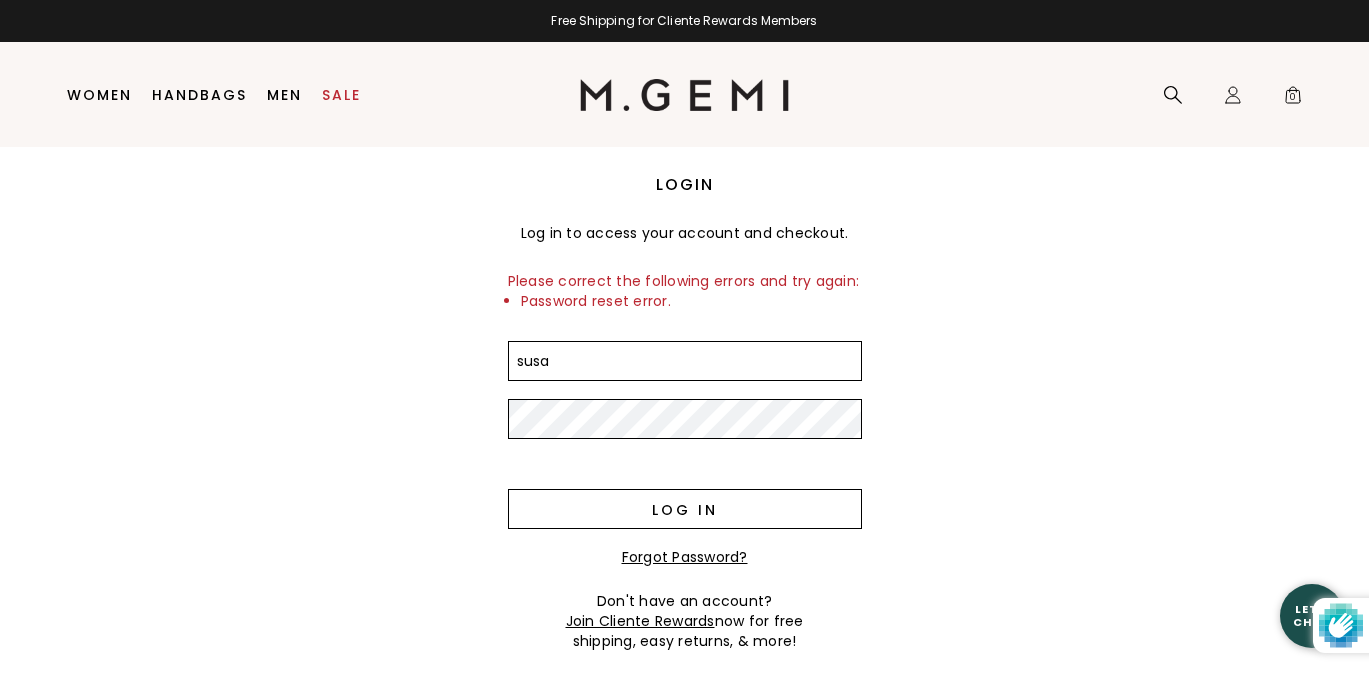 type on "[USERNAME]@example.com" 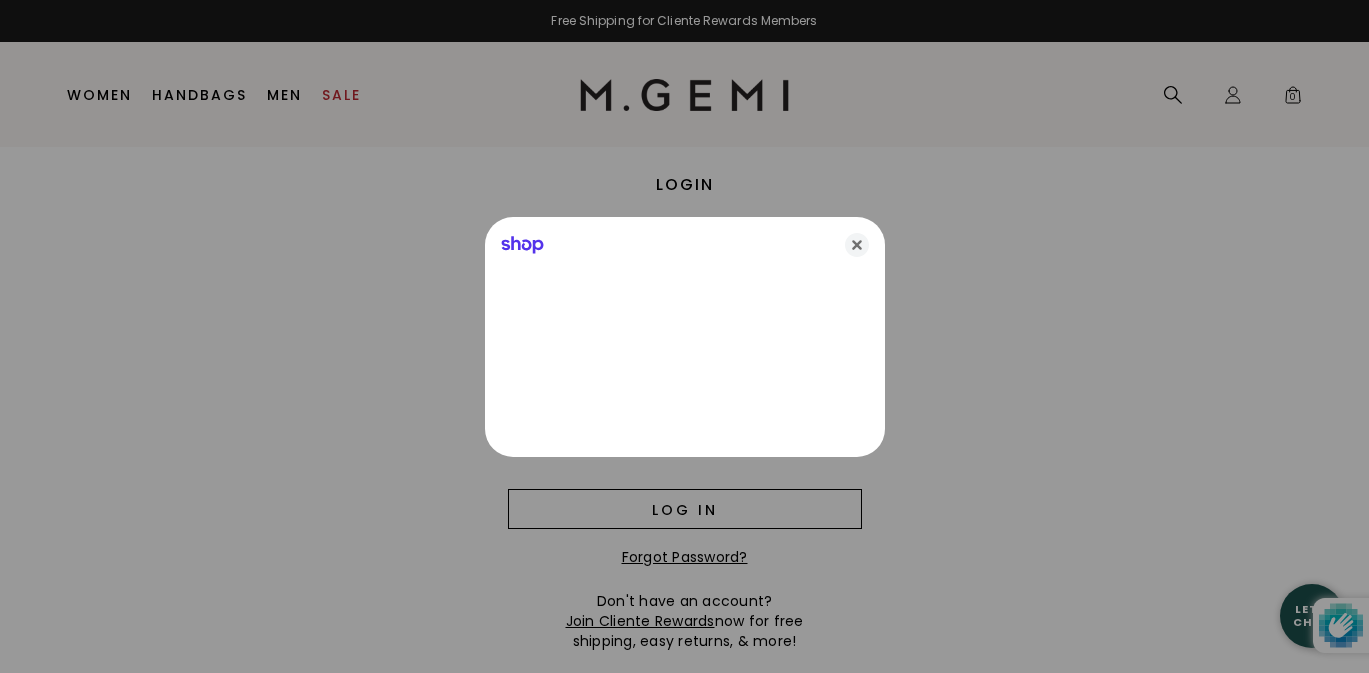 scroll, scrollTop: 0, scrollLeft: 0, axis: both 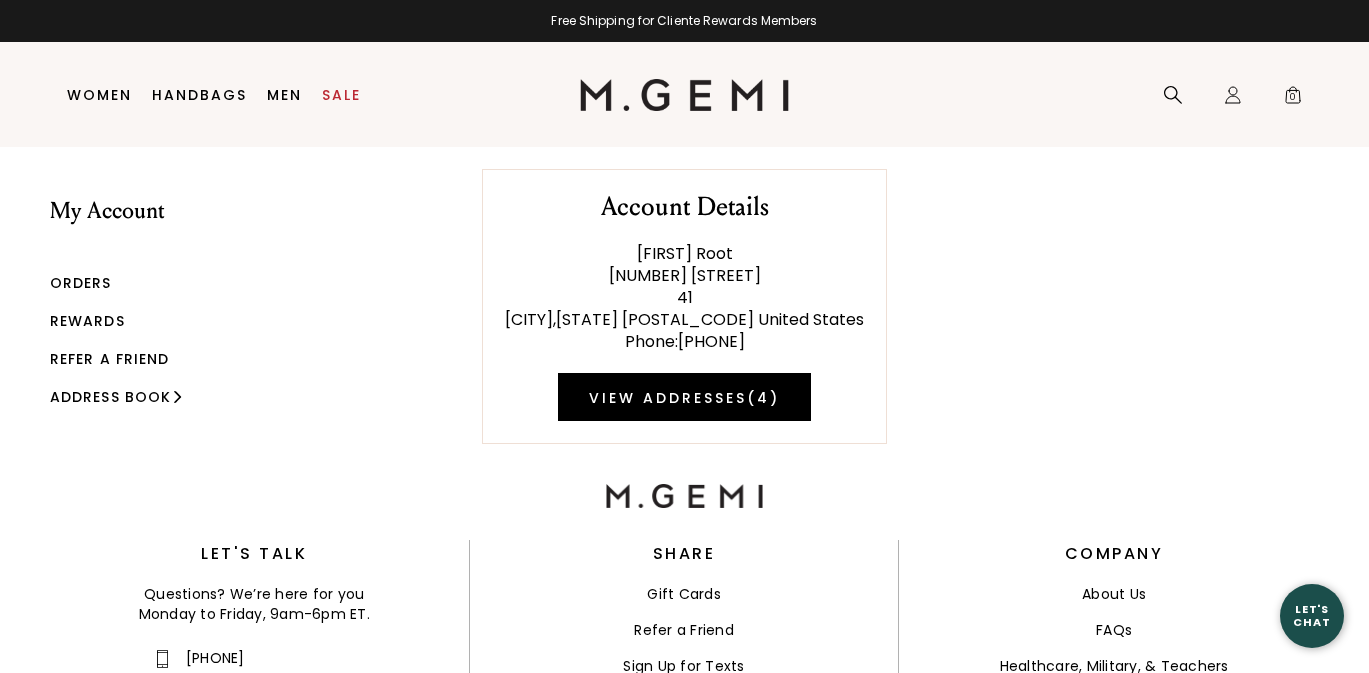 click on "Rewards" at bounding box center (87, 321) 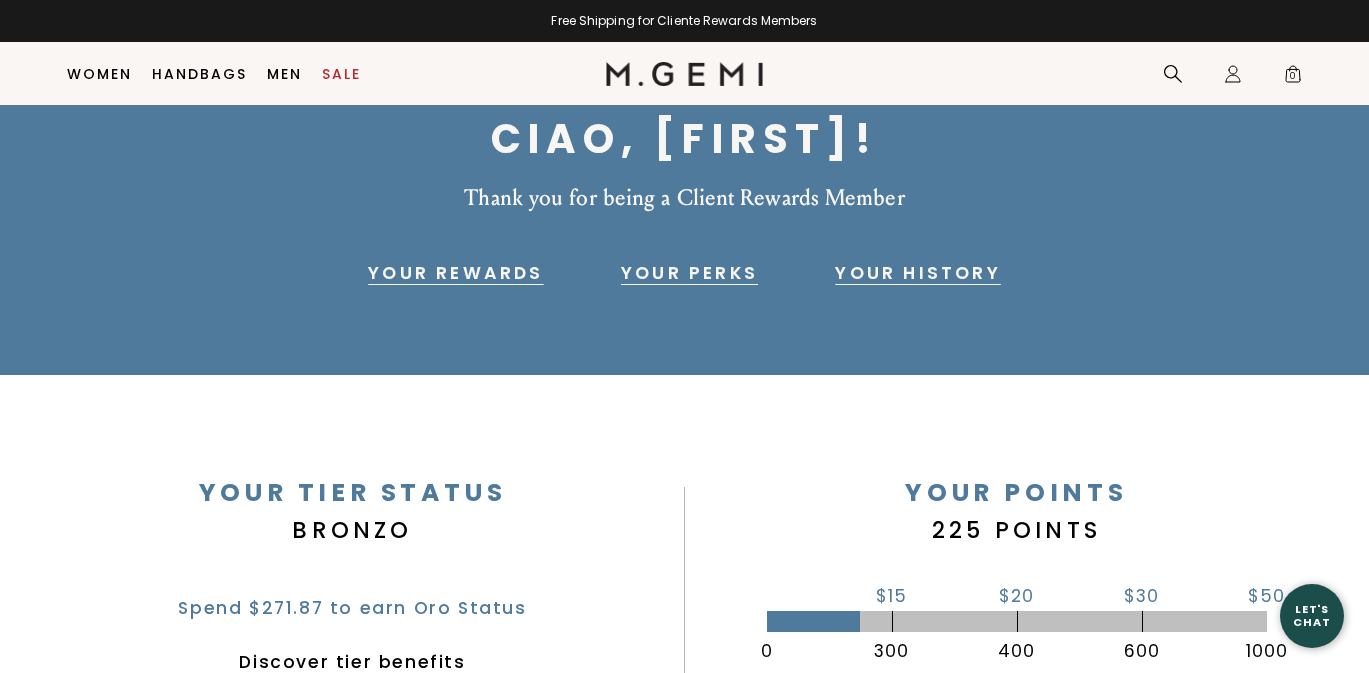 scroll, scrollTop: 303, scrollLeft: 0, axis: vertical 